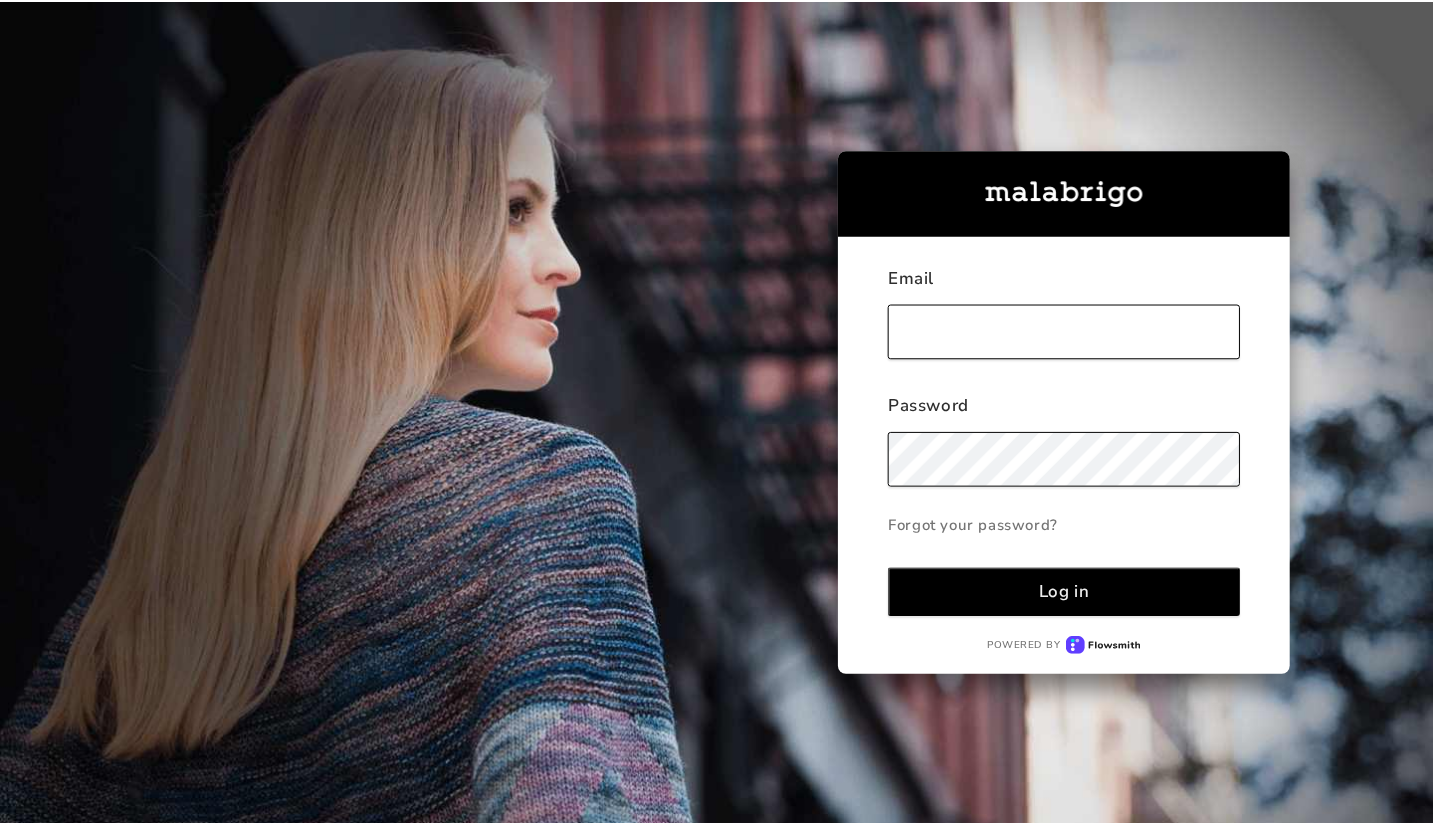 scroll, scrollTop: 0, scrollLeft: 0, axis: both 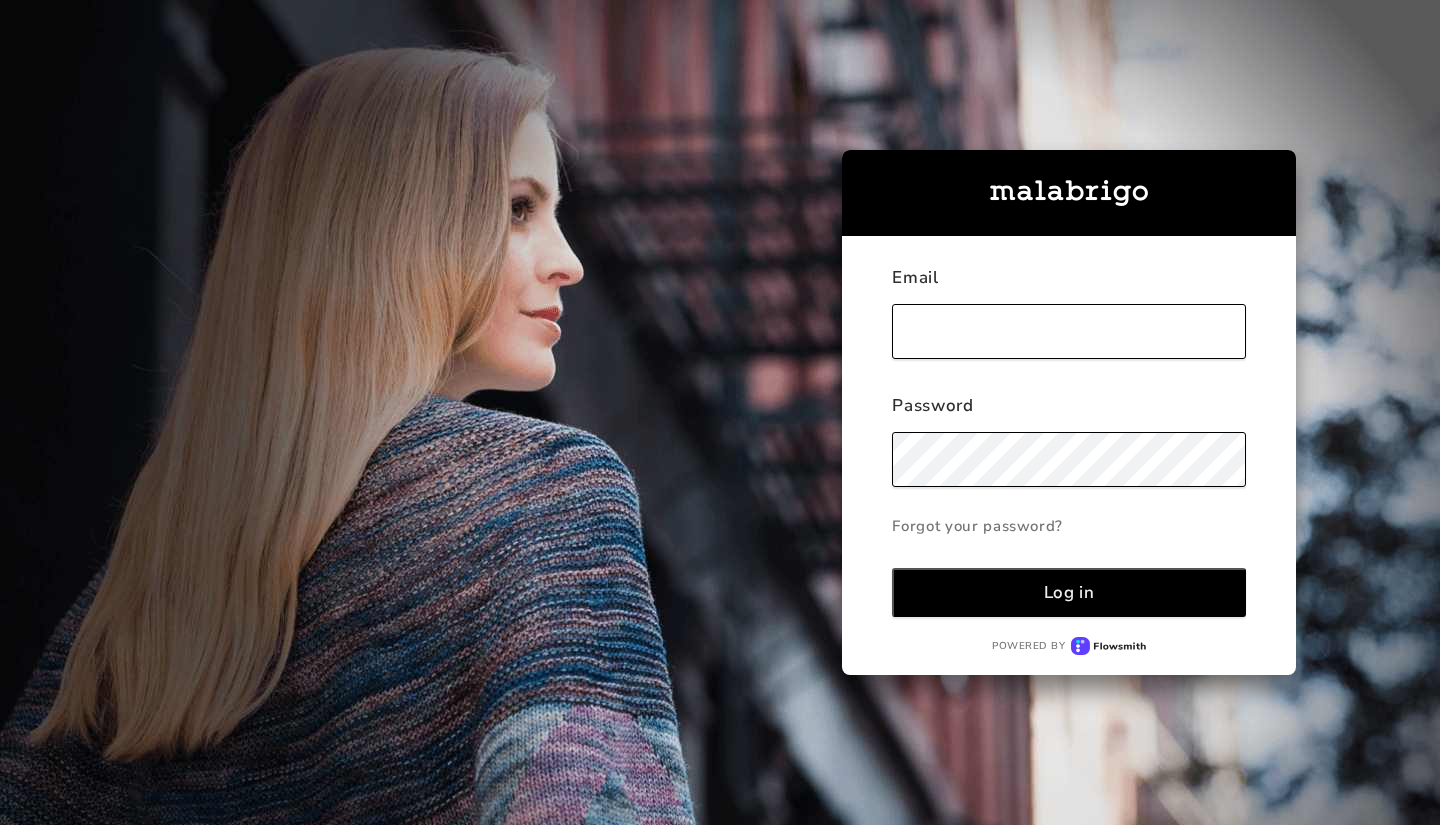 type on "[EMAIL_ADDRESS][DOMAIN_NAME]" 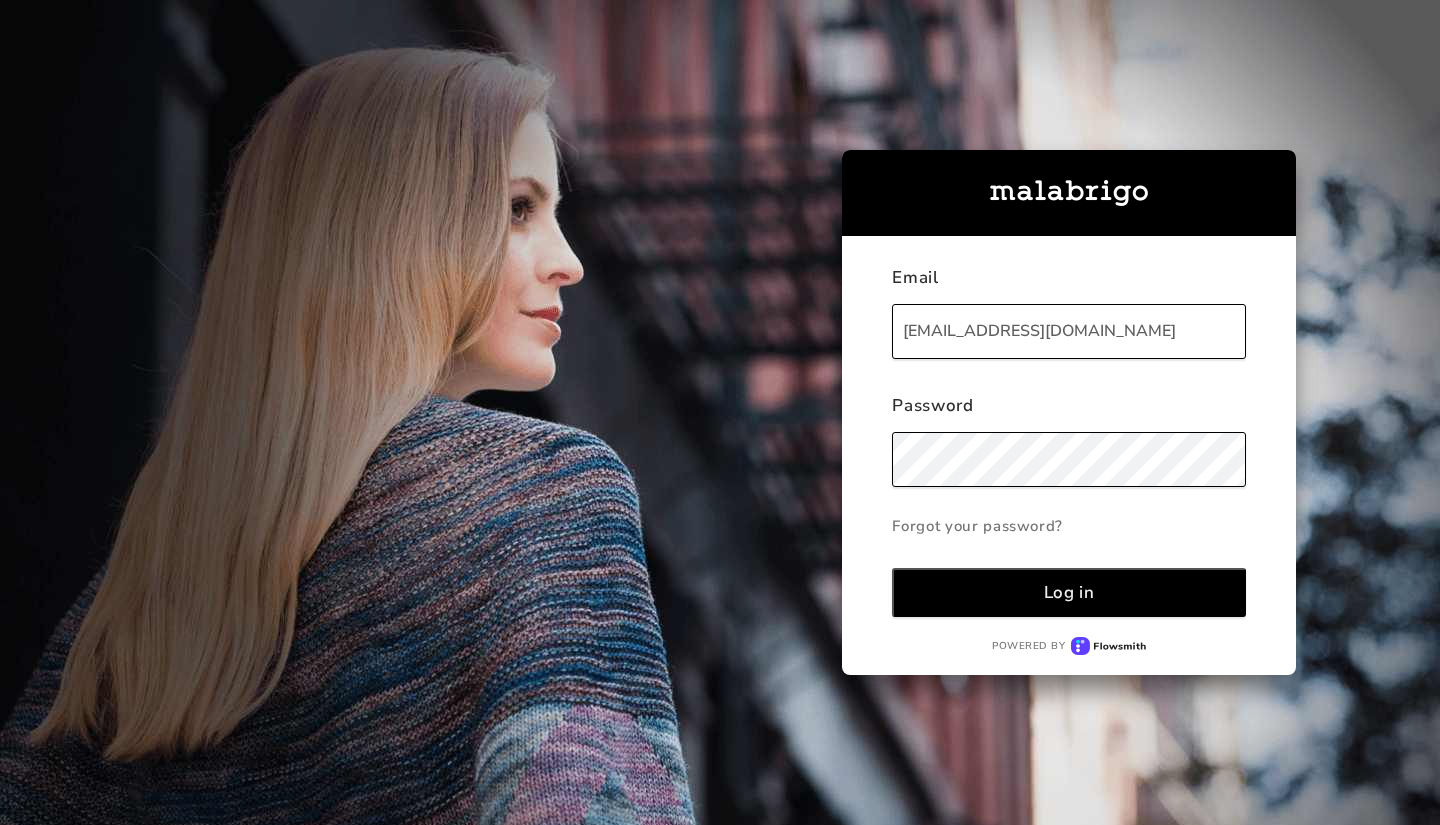 click on "Log in" at bounding box center (1069, 592) 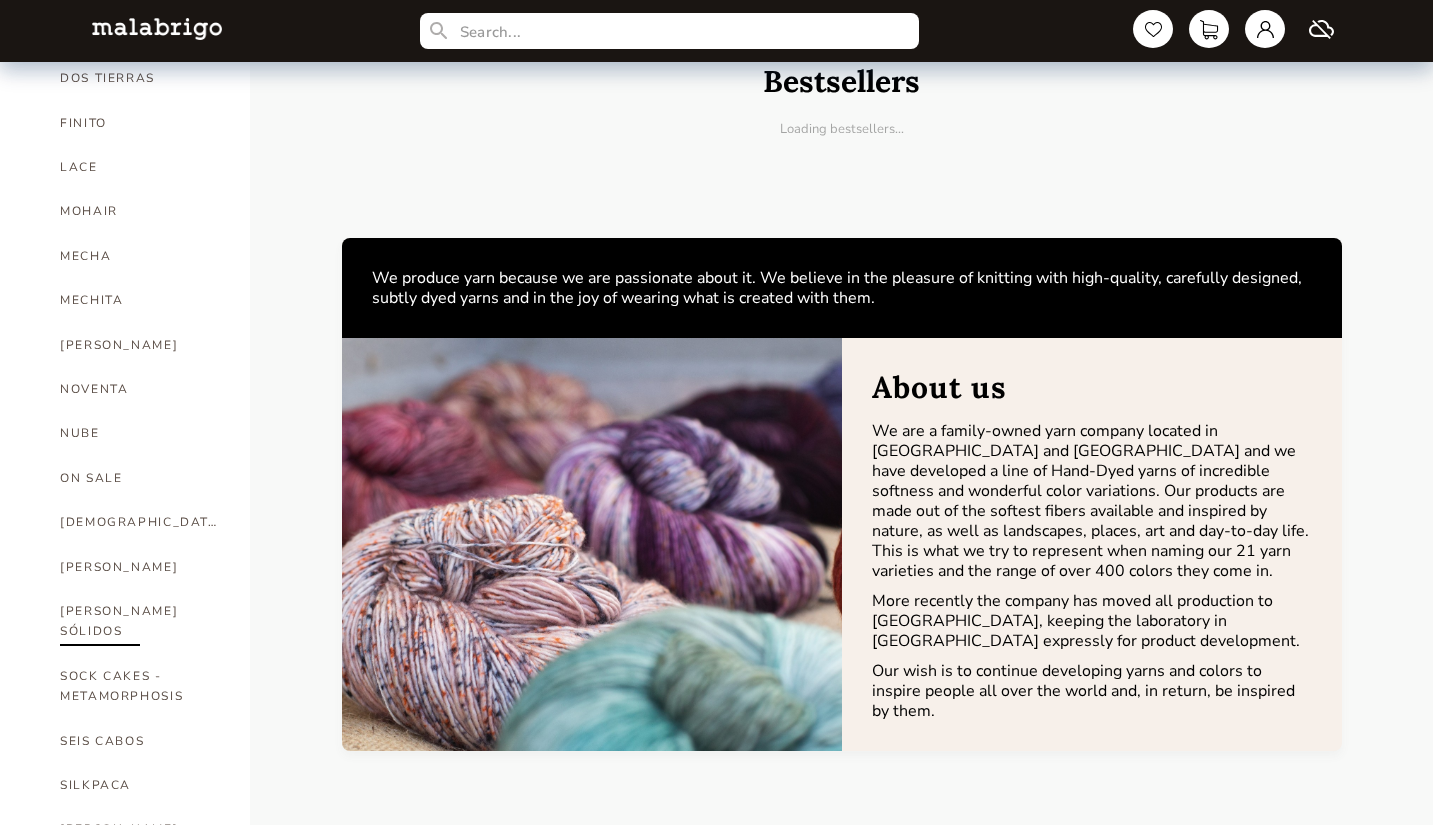 scroll, scrollTop: 735, scrollLeft: 0, axis: vertical 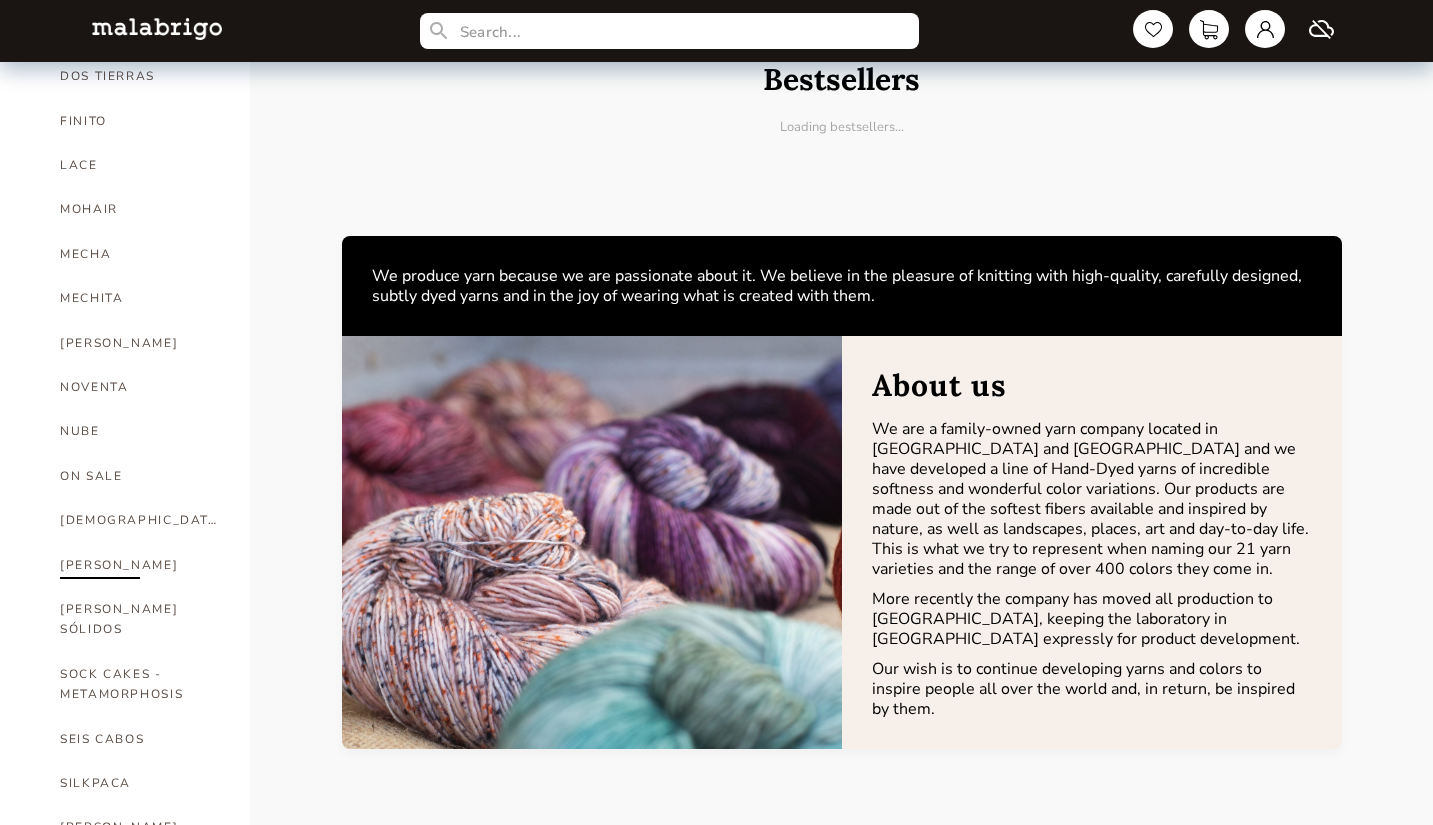 click on "[PERSON_NAME]" at bounding box center (140, 565) 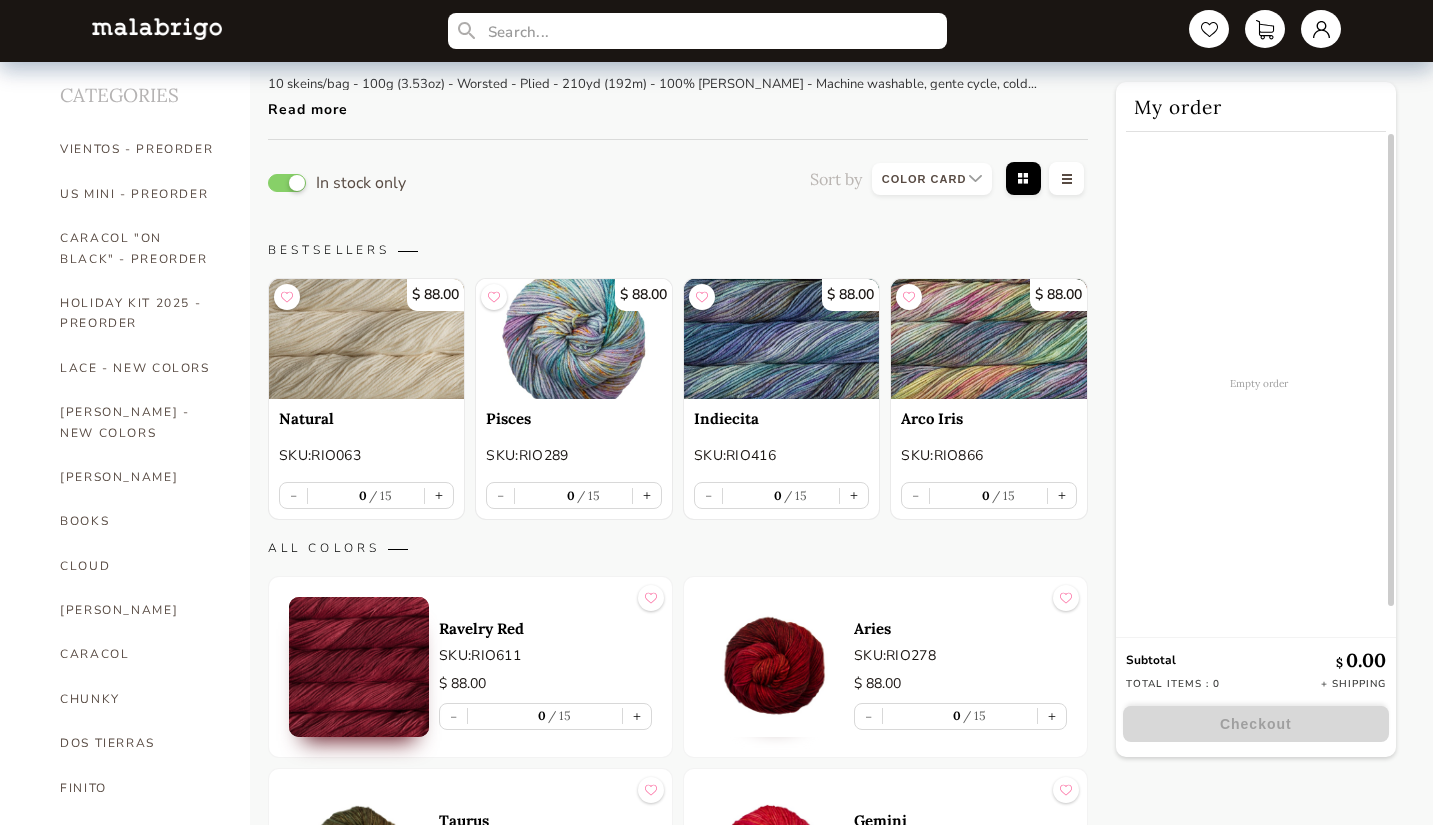 scroll, scrollTop: 0, scrollLeft: 0, axis: both 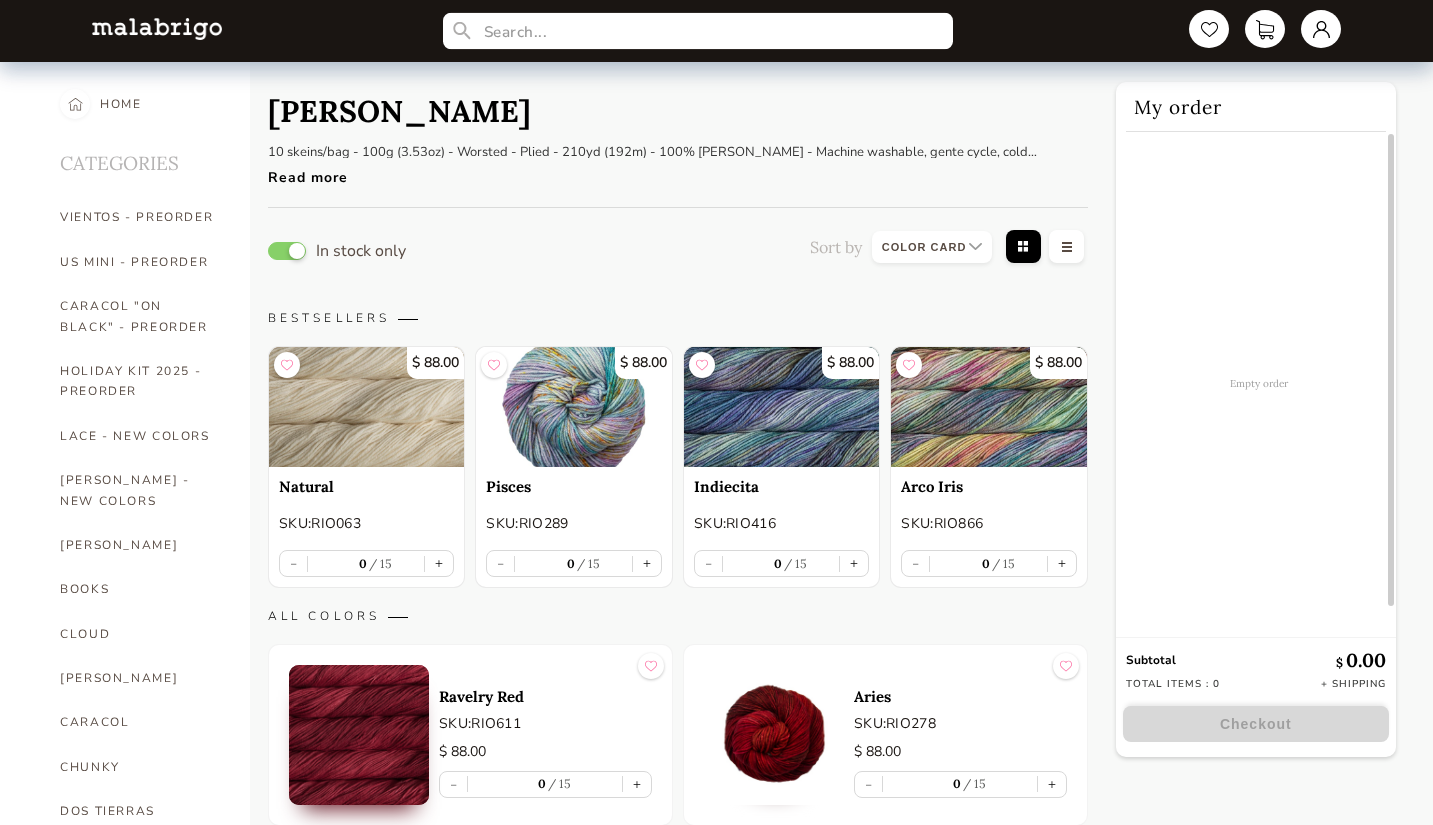 click at bounding box center (698, 31) 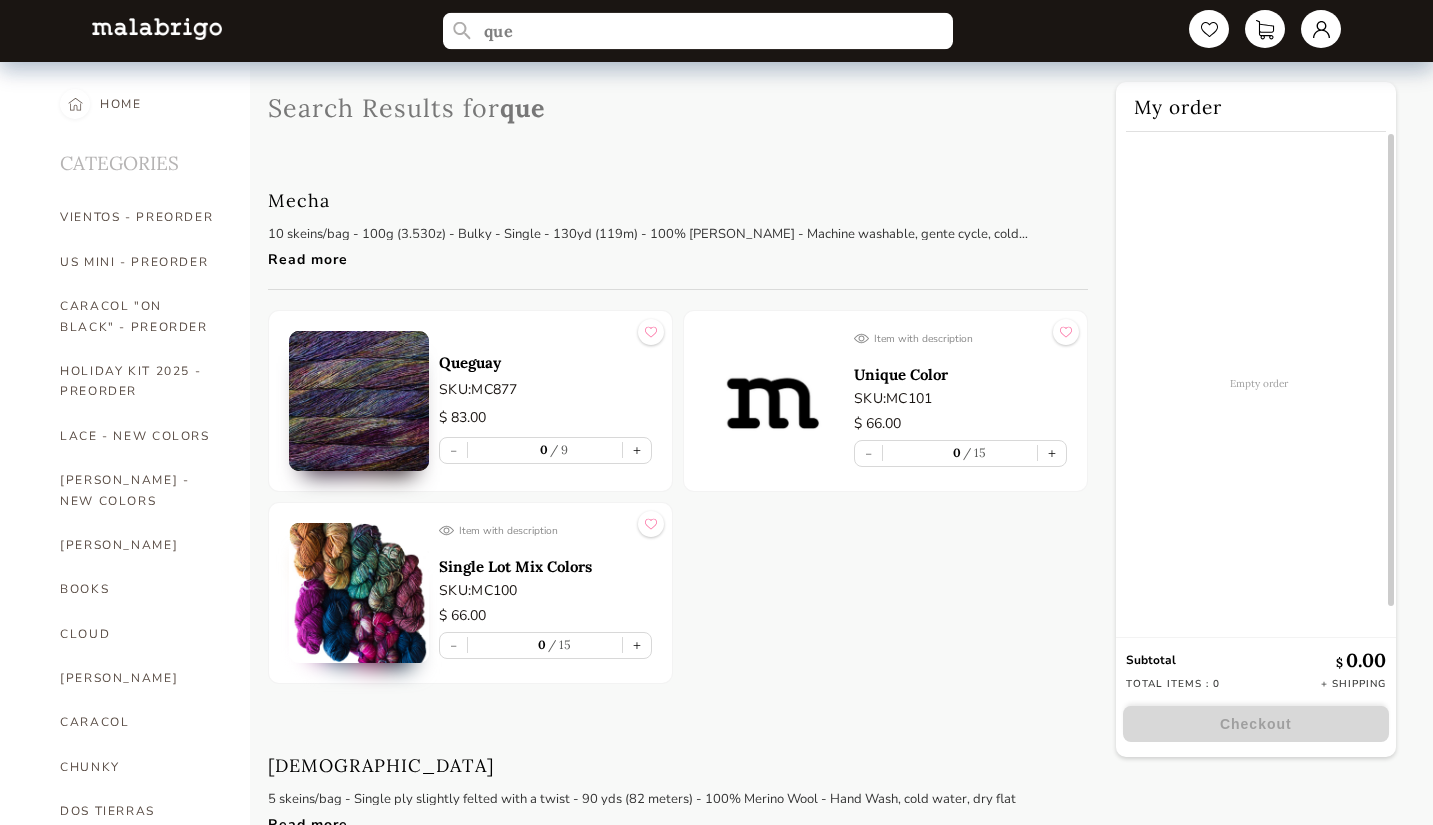 type on "que" 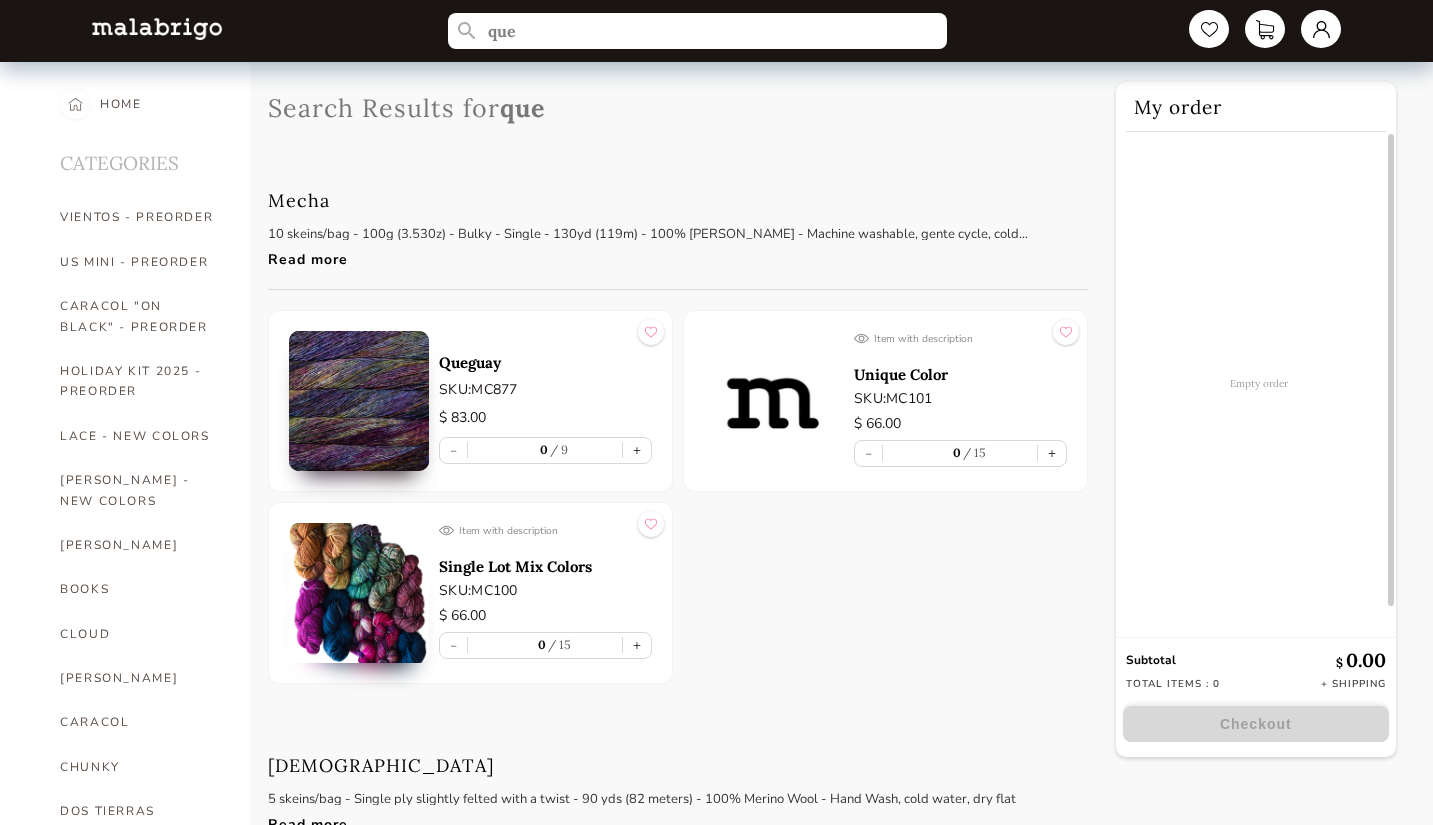 click on "Queguay" at bounding box center (545, 362) 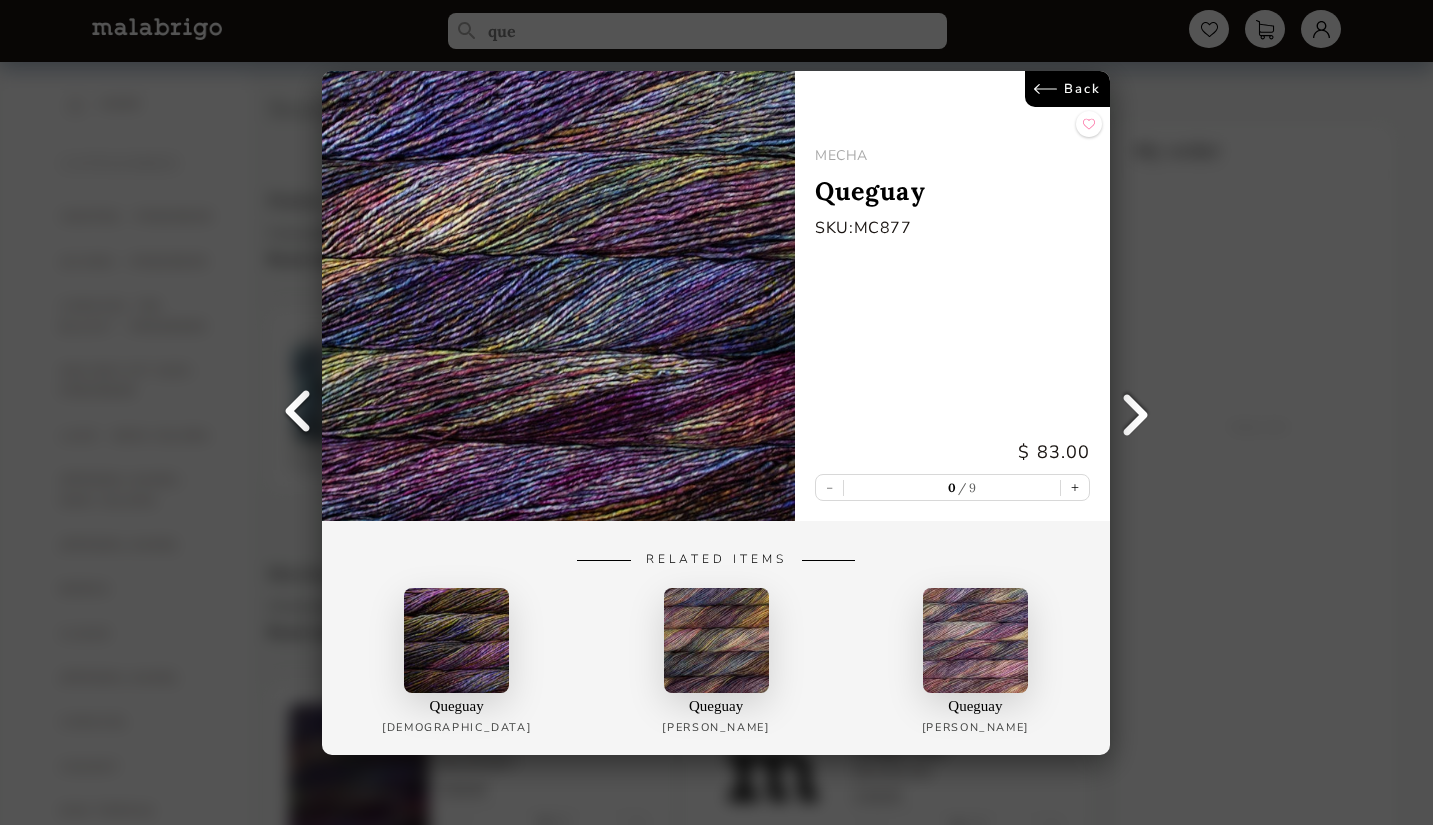 click on "Back MECHA Queguay SKU:  MC877 $   83.00 - 0 9 + Related Items Queguay Rasta Queguay [PERSON_NAME] Queguay Silky Merino" at bounding box center (716, 412) 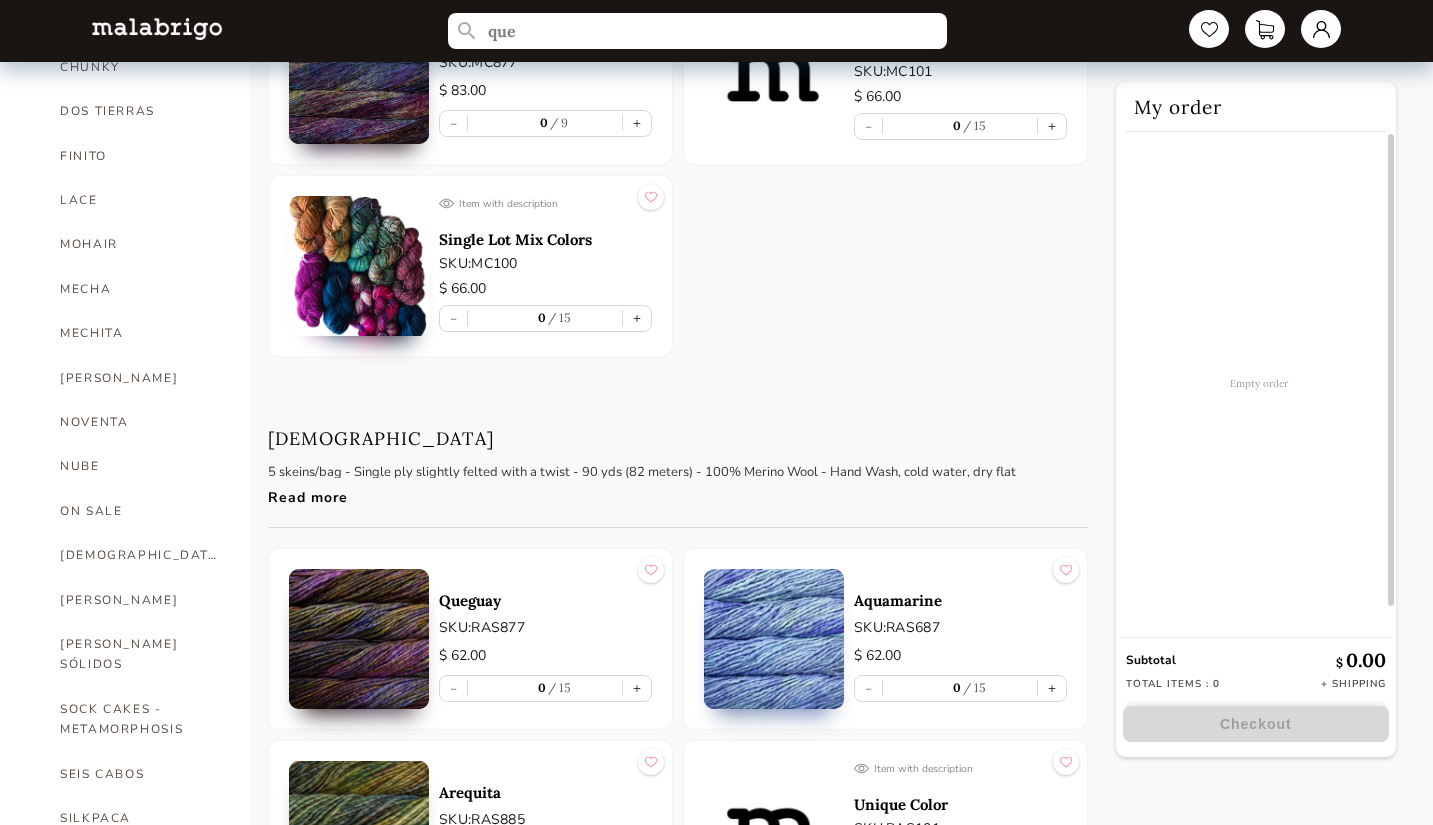 scroll, scrollTop: 800, scrollLeft: 0, axis: vertical 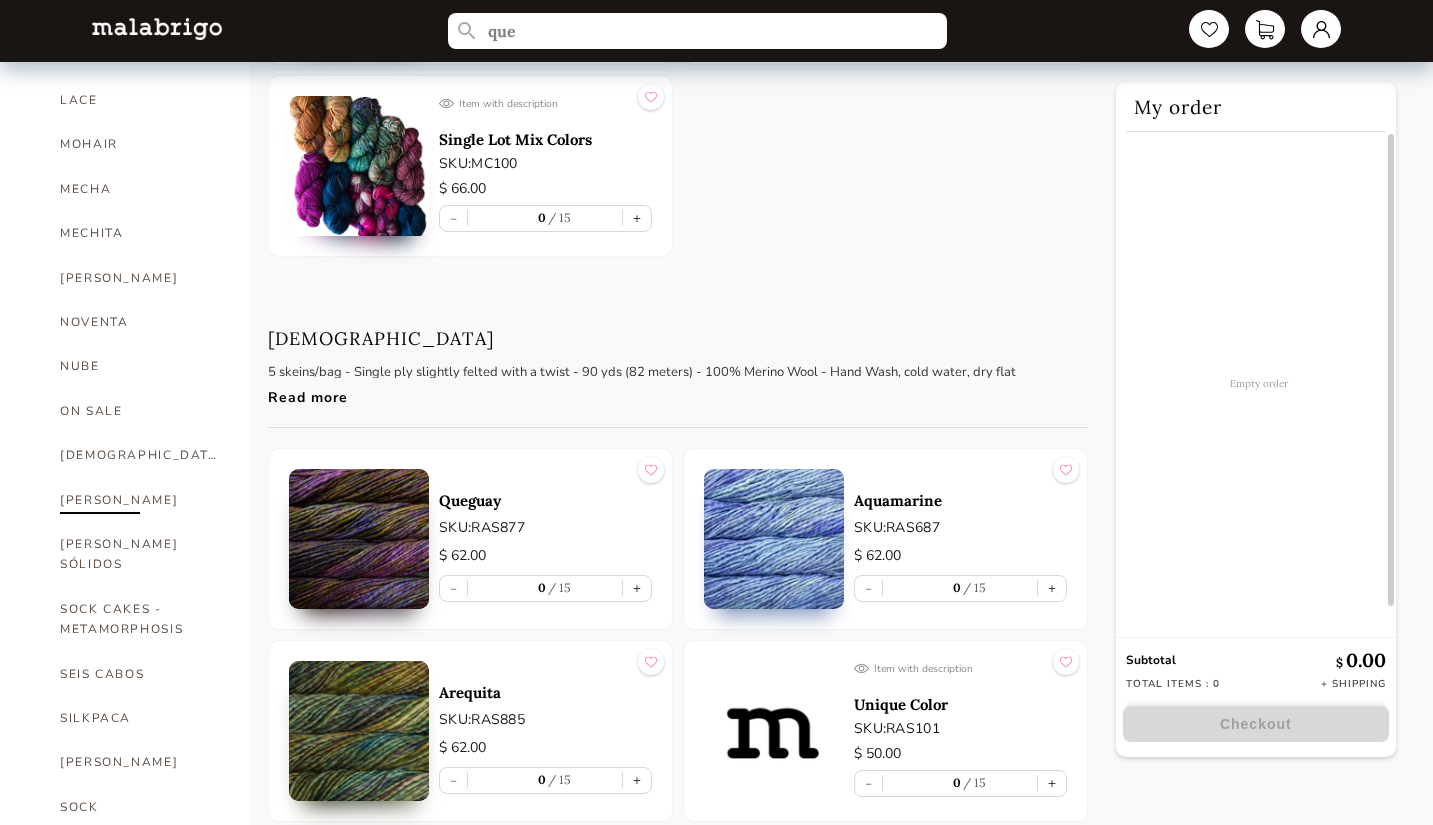 click on "[PERSON_NAME]" at bounding box center (140, 500) 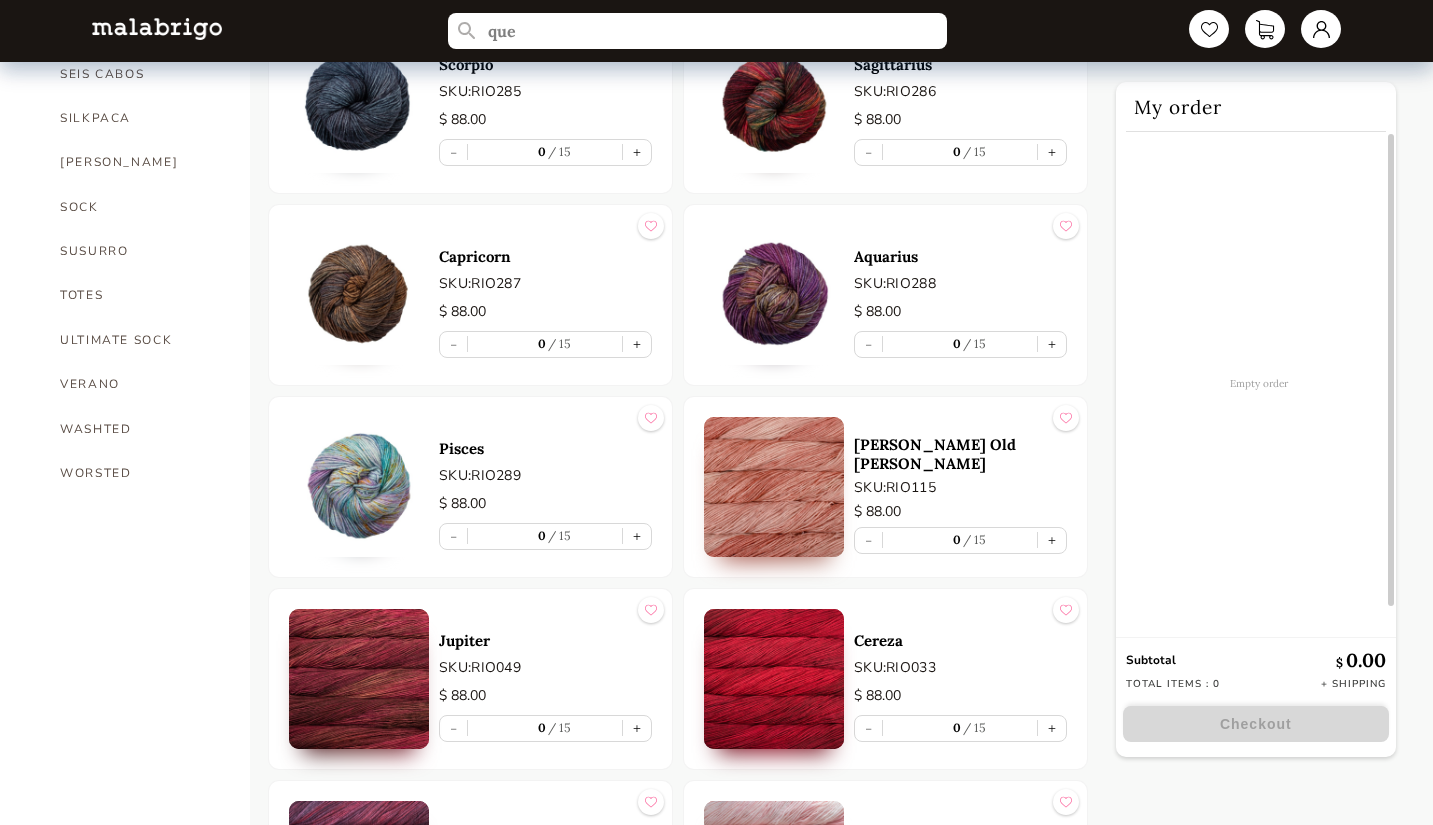 scroll, scrollTop: 8923, scrollLeft: 0, axis: vertical 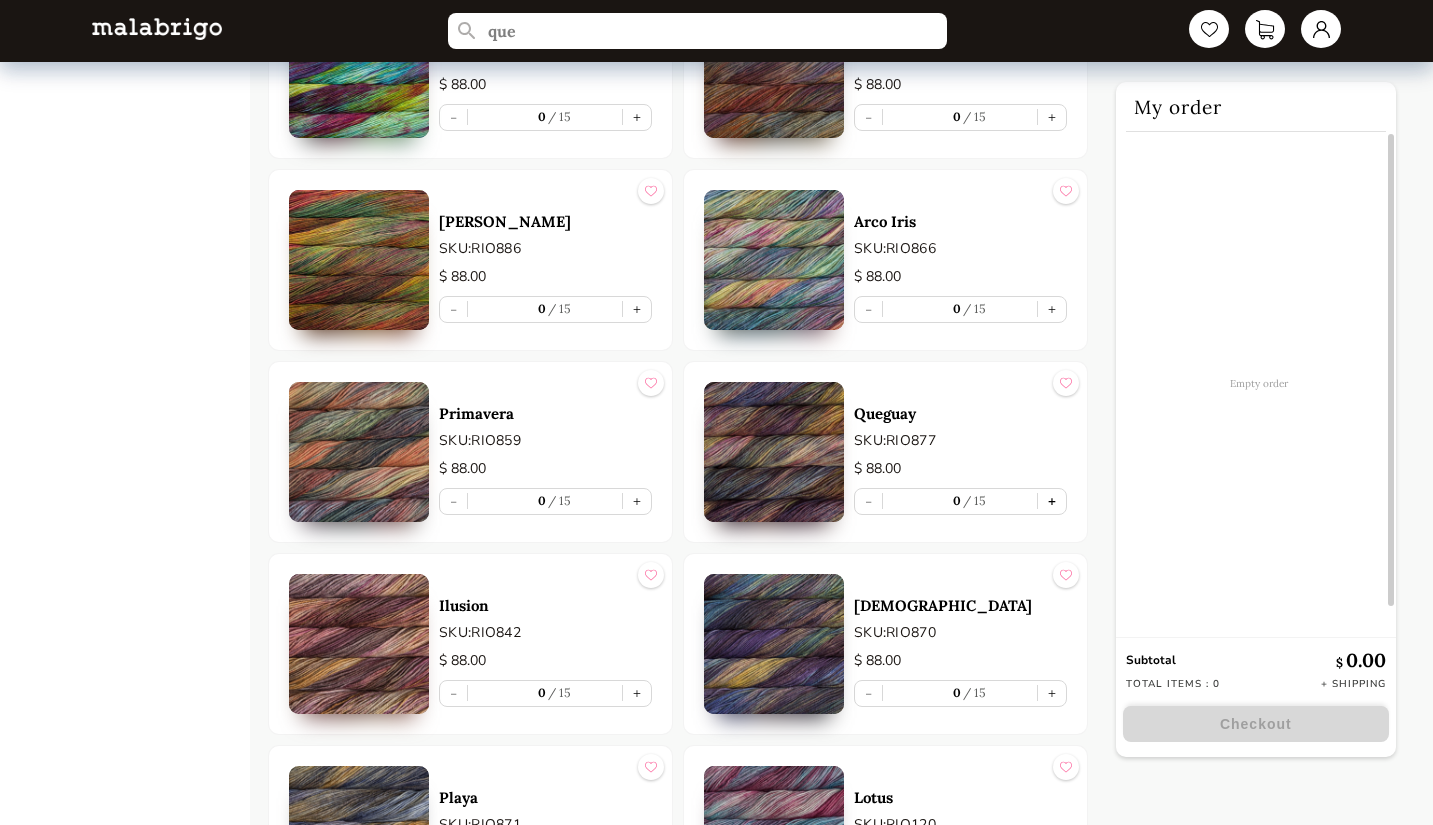 click on "+" at bounding box center (1052, 501) 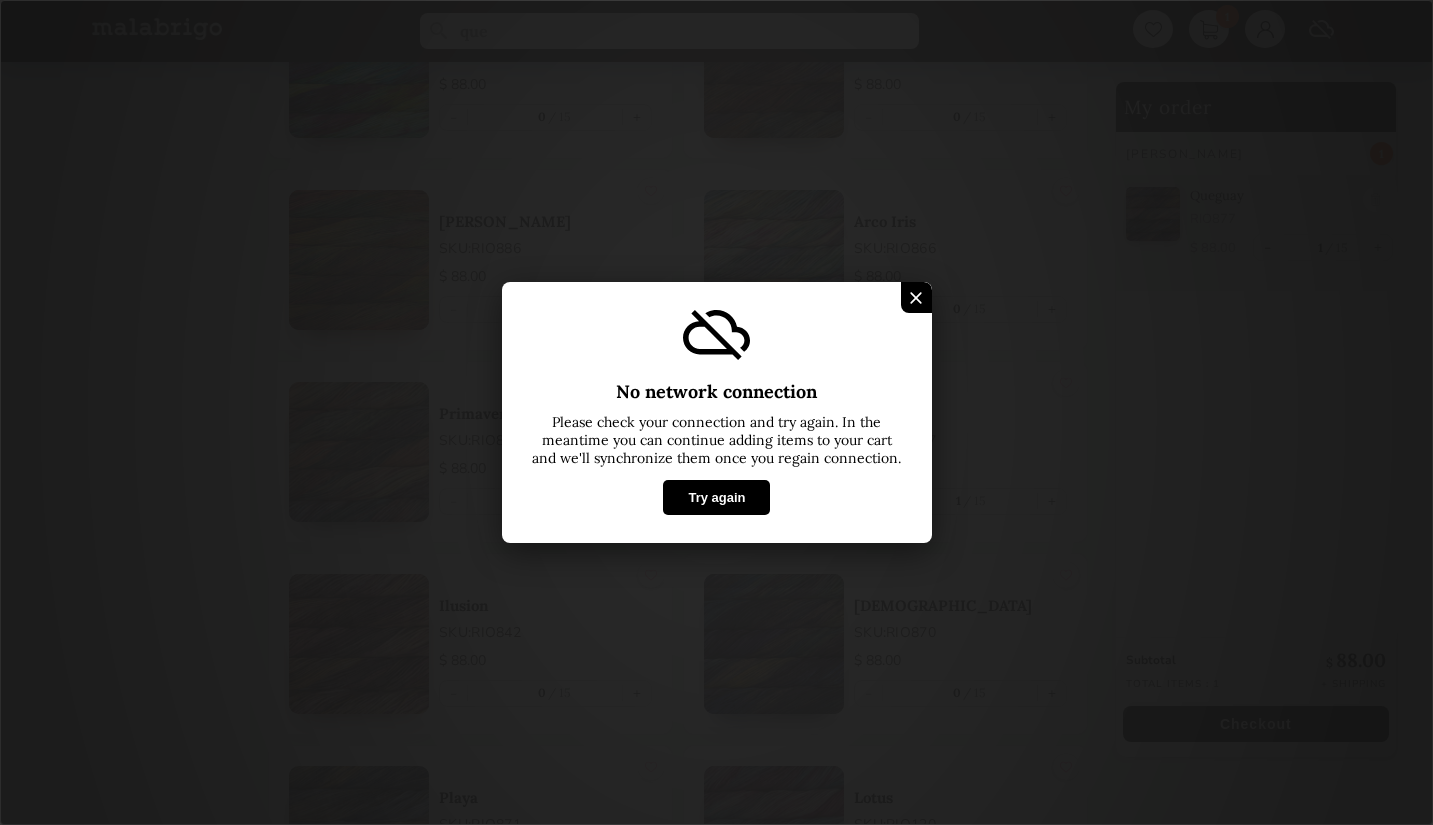 click at bounding box center [915, 297] 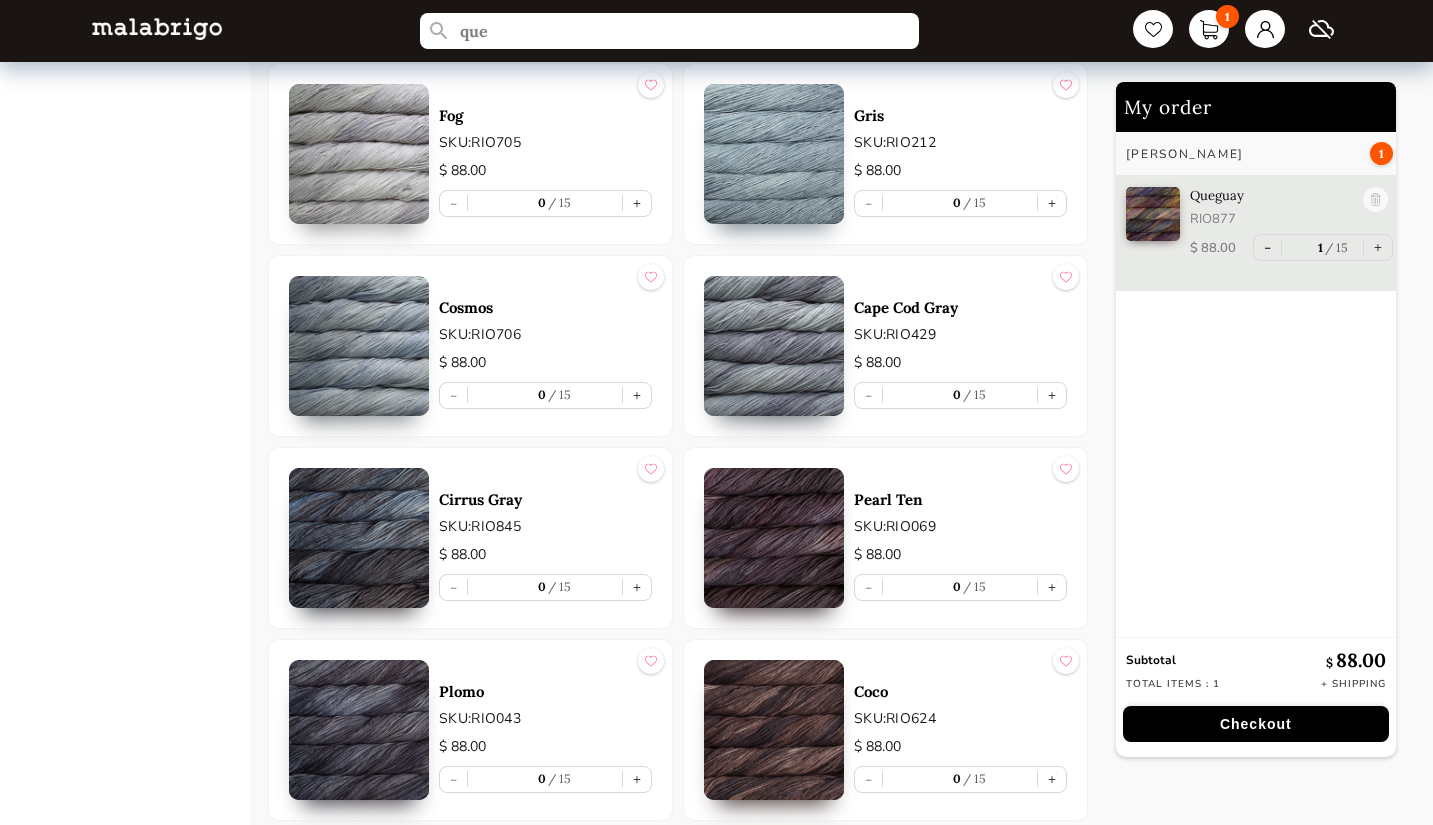scroll, scrollTop: 7423, scrollLeft: 0, axis: vertical 